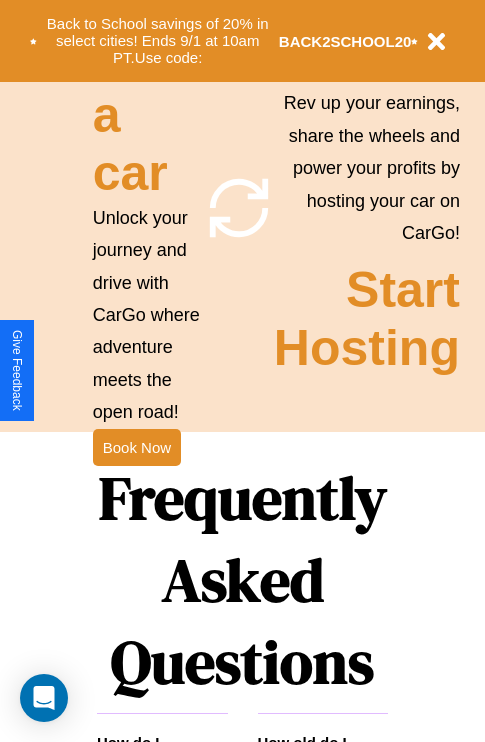 scroll, scrollTop: 1947, scrollLeft: 0, axis: vertical 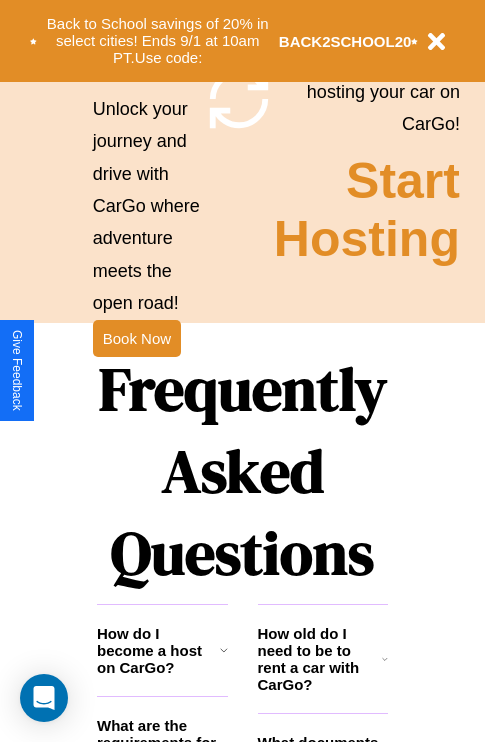 click on "Frequently Asked Questions" at bounding box center (242, 471) 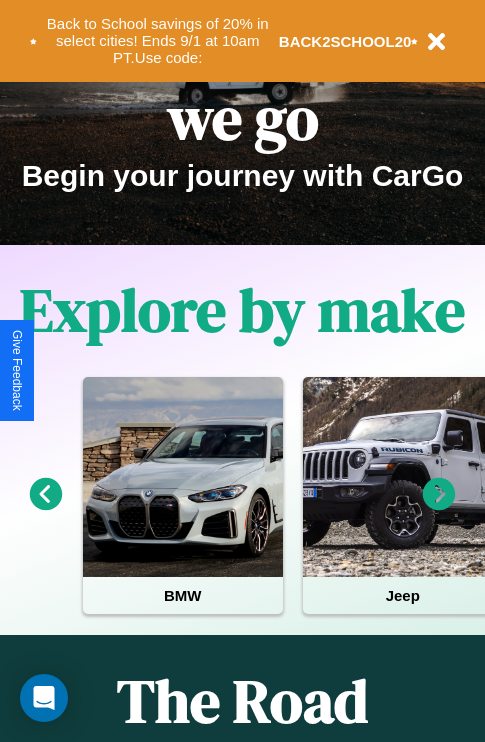 scroll, scrollTop: 0, scrollLeft: 0, axis: both 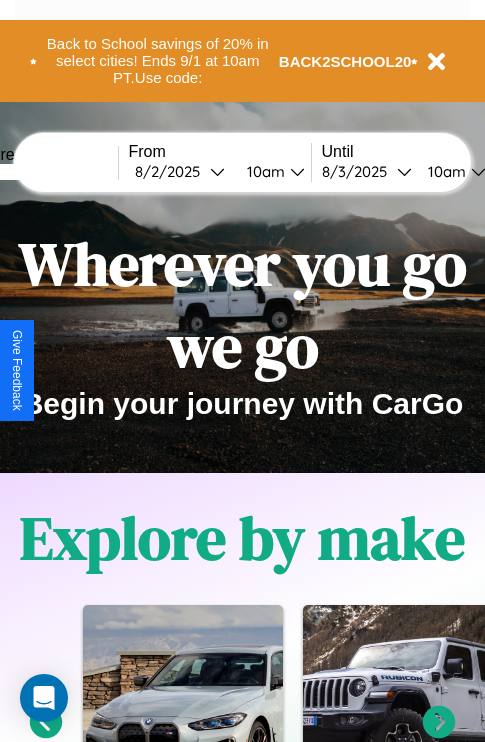 click at bounding box center (43, 172) 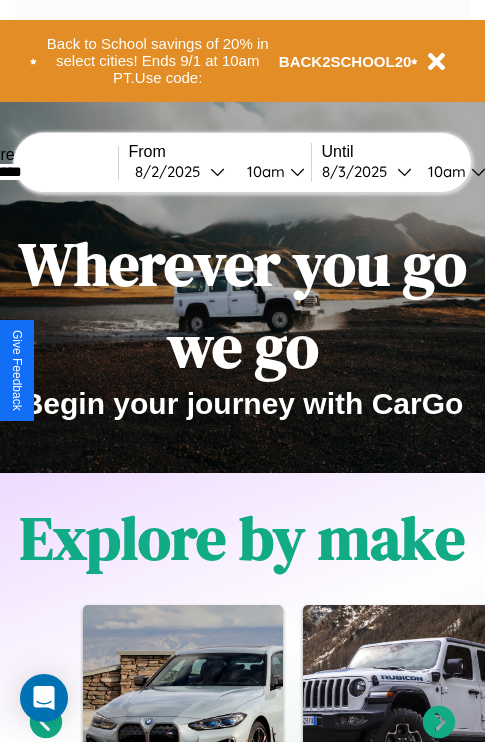 type on "*********" 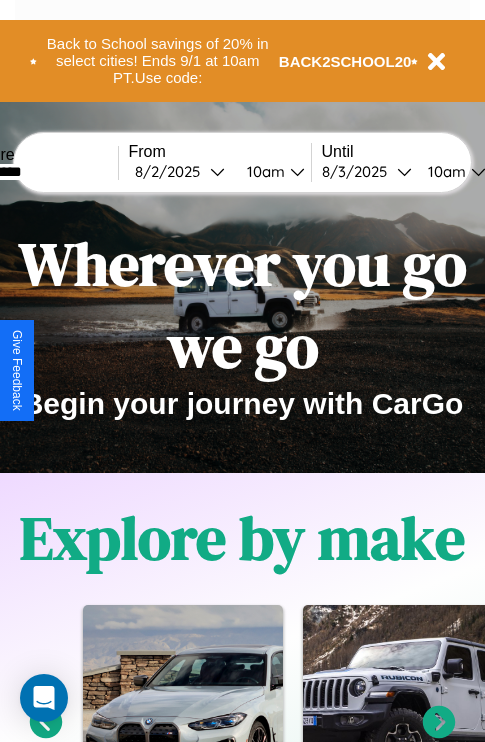 click on "8 / 2 / 2025" at bounding box center [172, 171] 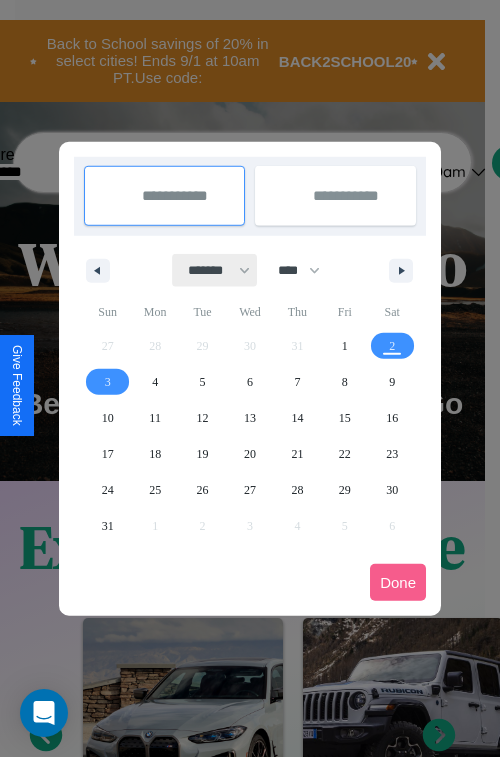 click on "******* ******** ***** ***** *** **** **** ****** ********* ******* ******** ********" at bounding box center [215, 270] 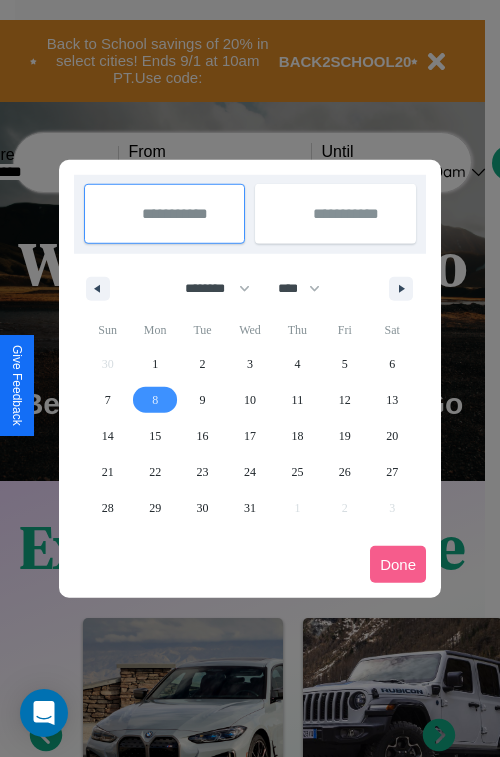 click on "8" at bounding box center [155, 400] 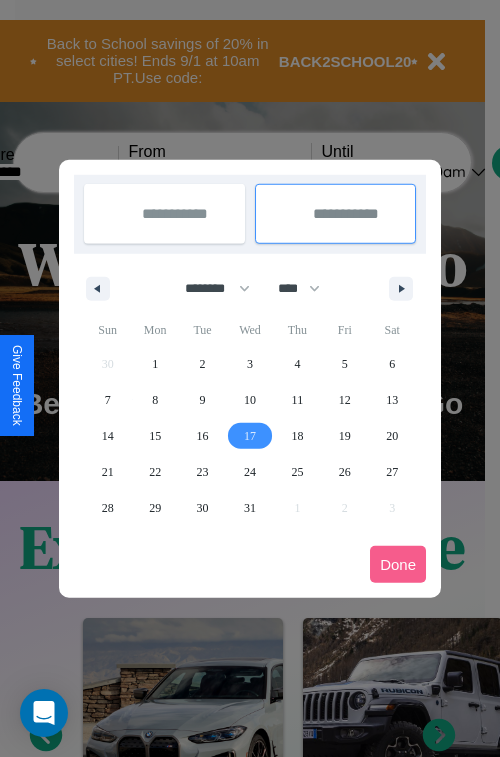 click on "17" at bounding box center [250, 436] 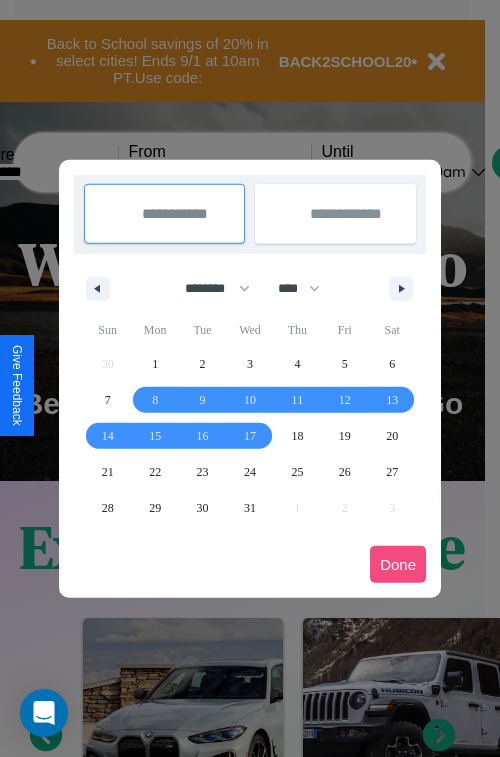 click on "Done" at bounding box center (398, 564) 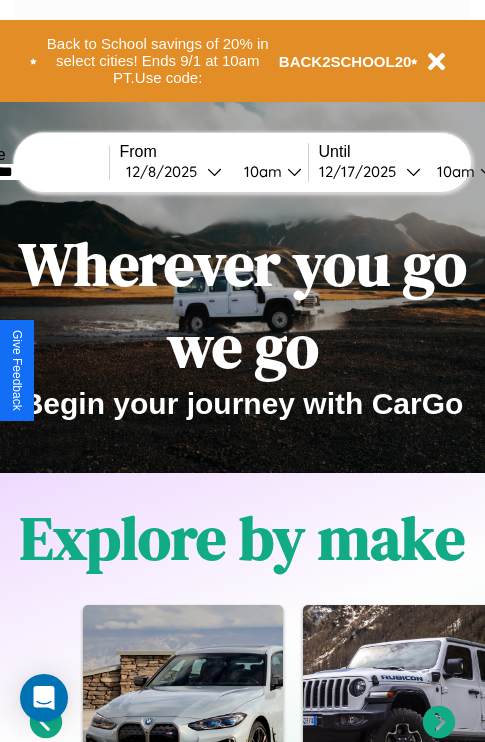 click on "10am" at bounding box center [260, 171] 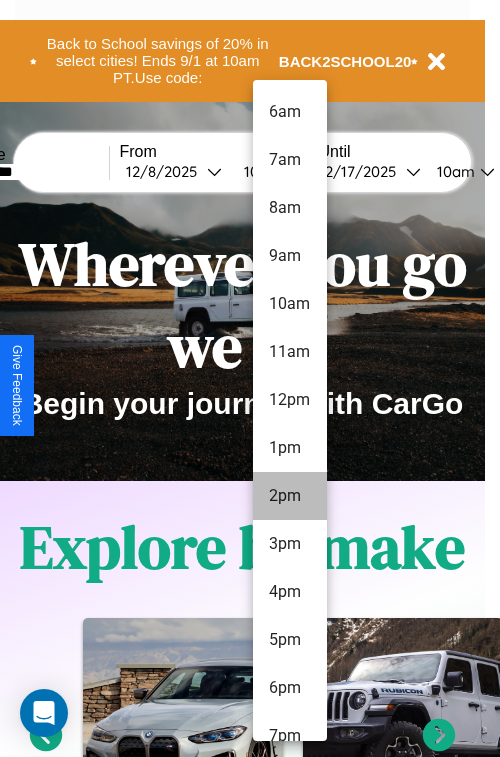 click on "2pm" at bounding box center (290, 496) 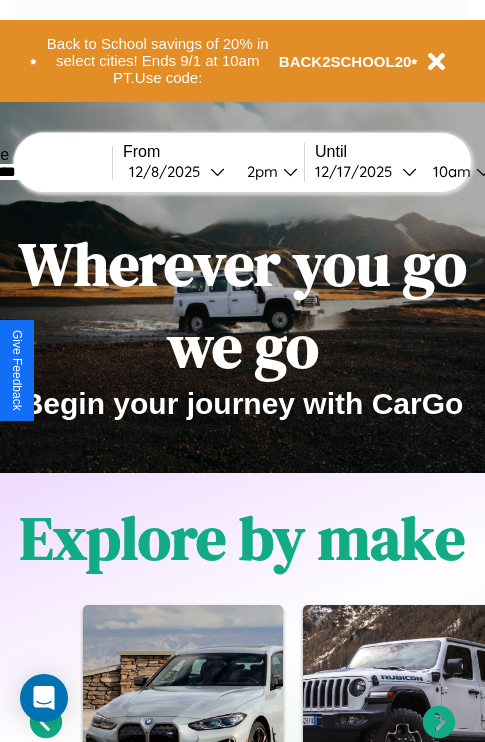 click on "10am" at bounding box center (449, 171) 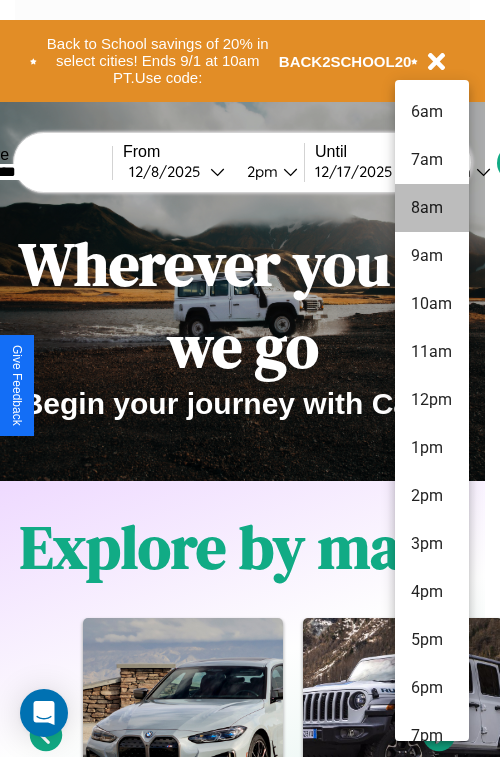 click on "8am" at bounding box center (432, 208) 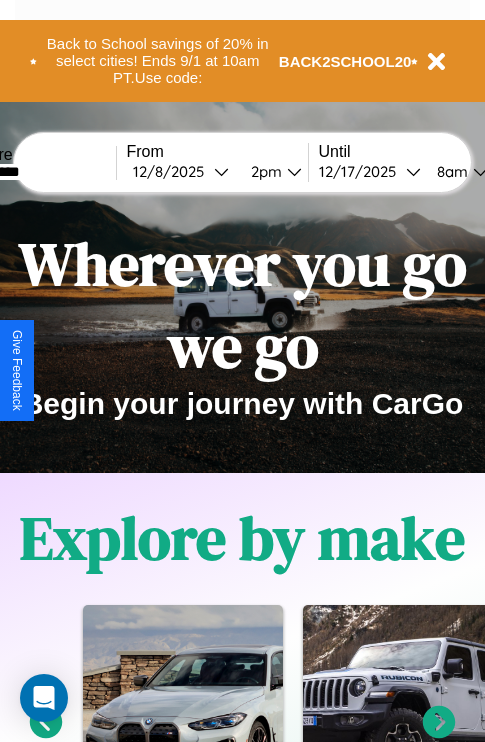 scroll, scrollTop: 0, scrollLeft: 70, axis: horizontal 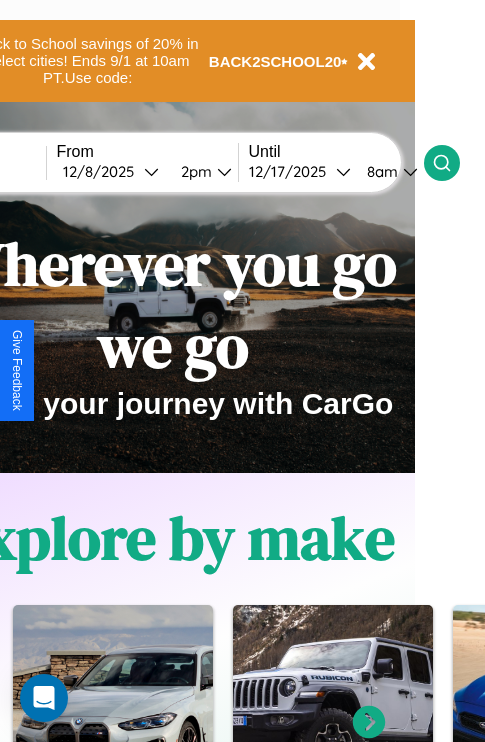 click 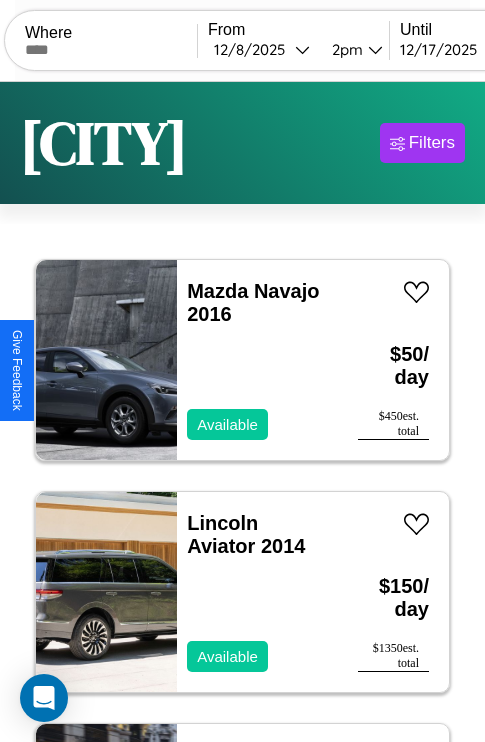 scroll, scrollTop: 66, scrollLeft: 0, axis: vertical 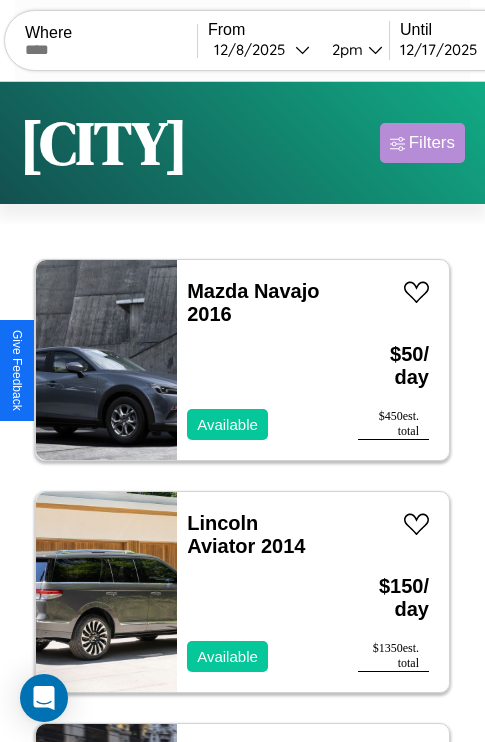 click on "Filters" at bounding box center (432, 143) 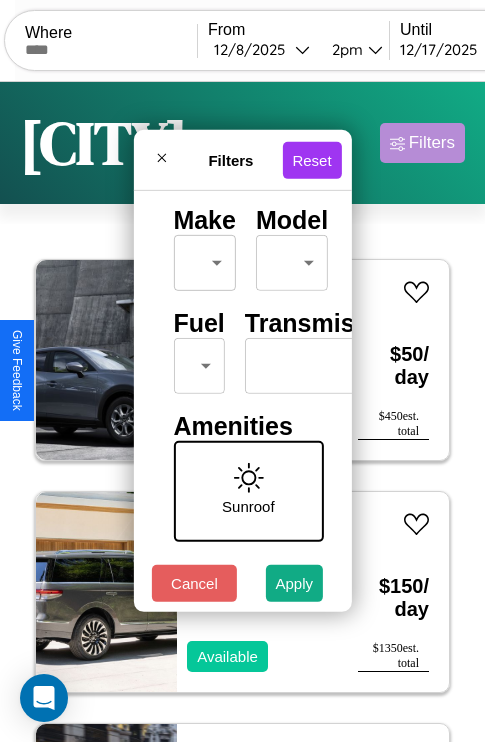 scroll, scrollTop: 162, scrollLeft: 0, axis: vertical 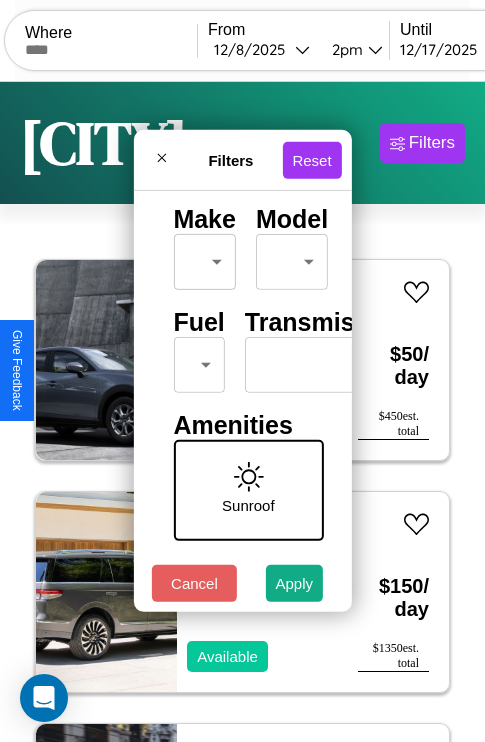 click on "CarGo Where From 12 / 8 / 2025 2pm Until 12 / 17 / 2025 8am Become a Host Login Sign Up Stockholm Filters 116  cars in this area These cars can be picked up in this city. Mazda   Navajo   2016 Available $ 50  / day $ 450  est. total Lincoln   Aviator   2014 Available $ 150  / day $ 1350  est. total Lexus   NX   2023 Available $ 80  / day $ 720  est. total Infiniti   J30   2014 Available $ 100  / day $ 900  est. total Dodge   Dakota   2019 Available $ 180  / day $ 1620  est. total Acura   Integra   2018 Available $ 120  / day $ 1080  est. total Ford   Milford Welding & Manufacturing Inc.   2024 Unavailable $ 120  / day $ 1080  est. total Chevrolet   Celebrity   2014 Available $ 130  / day $ 1170  est. total Maserati   Quattroporte   2024 Unavailable $ 110  / day $ 990  est. total Infiniti   Q50   2020 Unavailable $ 170  / day $ 1530  est. total Fiat   500X   2016 Available $ 150  / day $ 1350  est. total Volvo   EX40   2014 Available $ 40  / day $ 360  est. total Dodge   Charger   2014 Available $ 40  / day $" at bounding box center (242, 412) 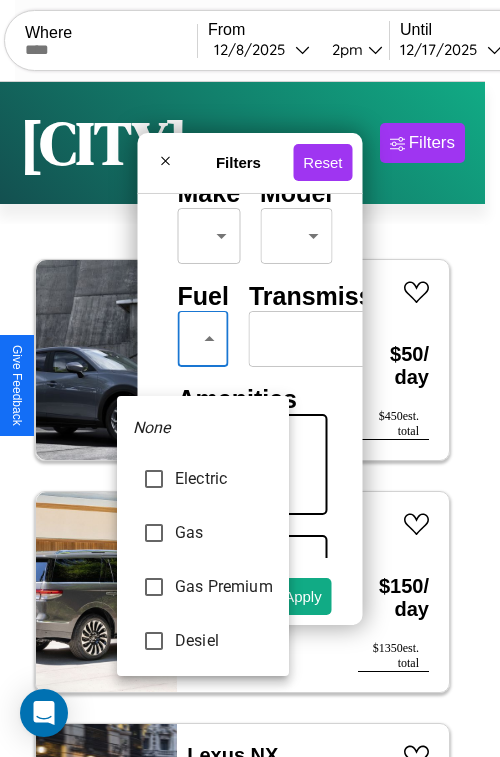 type on "********" 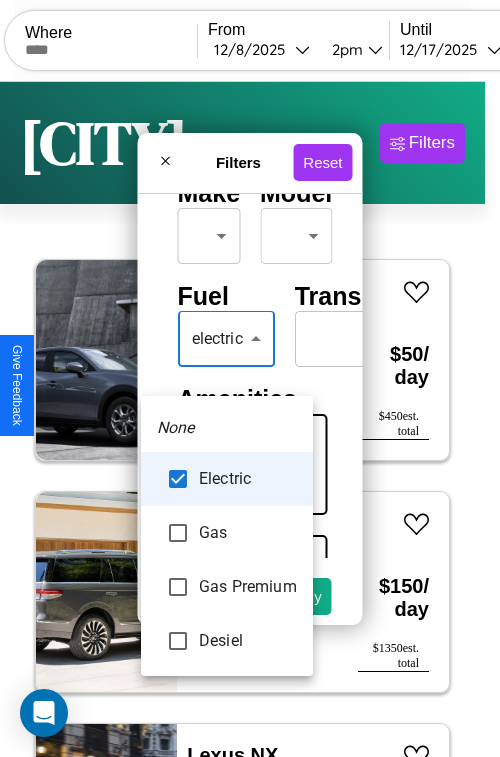 click at bounding box center (250, 378) 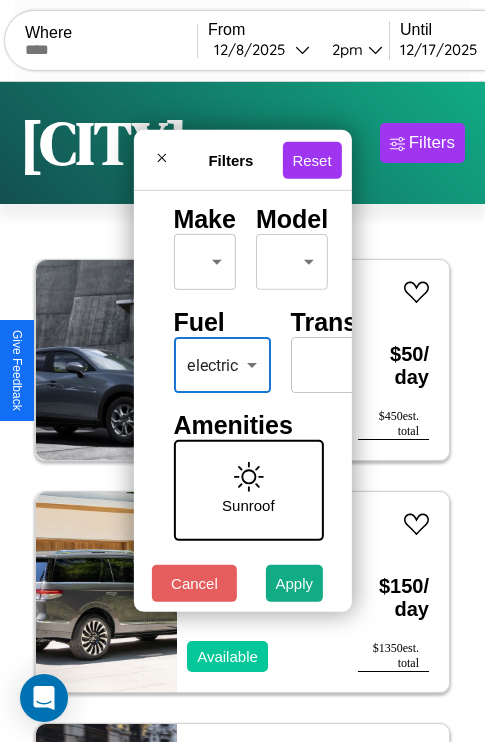 scroll, scrollTop: 59, scrollLeft: 0, axis: vertical 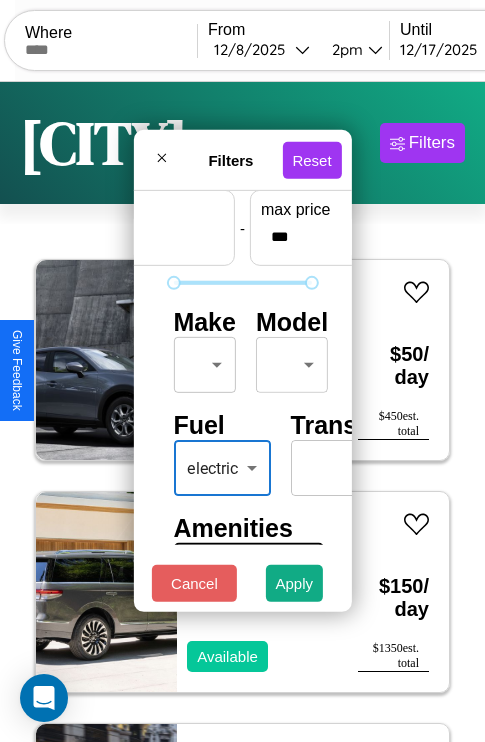 click on "CarGo Where From 12 / 8 / 2025 2pm Until 12 / 17 / 2025 8am Become a Host Login Sign Up Stockholm Filters 116  cars in this area These cars can be picked up in this city. Mazda   Navajo   2016 Available $ 50  / day $ 450  est. total Lincoln   Aviator   2014 Available $ 150  / day $ 1350  est. total Lexus   NX   2023 Available $ 80  / day $ 720  est. total Infiniti   J30   2014 Available $ 100  / day $ 900  est. total Dodge   Dakota   2019 Available $ 180  / day $ 1620  est. total Acura   Integra   2018 Available $ 120  / day $ 1080  est. total Ford   Milford Welding & Manufacturing Inc.   2024 Unavailable $ 120  / day $ 1080  est. total Chevrolet   Celebrity   2014 Available $ 130  / day $ 1170  est. total Maserati   Quattroporte   2024 Unavailable $ 110  / day $ 990  est. total Infiniti   Q50   2020 Unavailable $ 170  / day $ 1530  est. total Fiat   500X   2016 Available $ 150  / day $ 1350  est. total Volvo   EX40   2014 Available $ 40  / day $ 360  est. total Dodge   Charger   2014 Available $ 40  / day $" at bounding box center [242, 412] 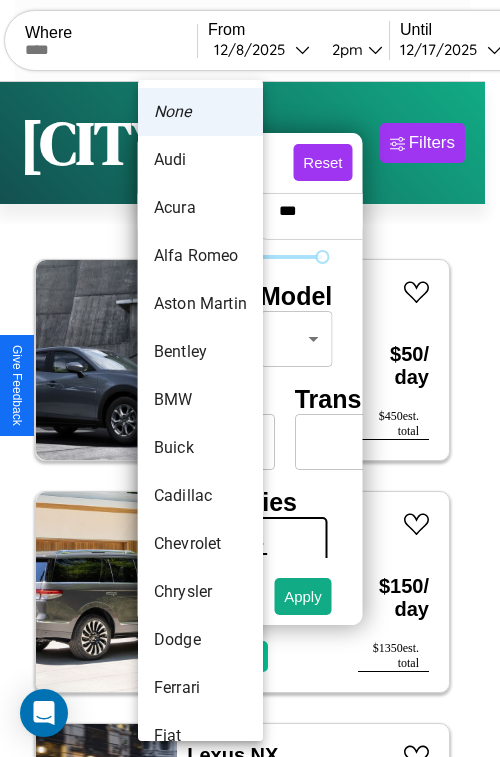 click on "Bentley" at bounding box center [200, 352] 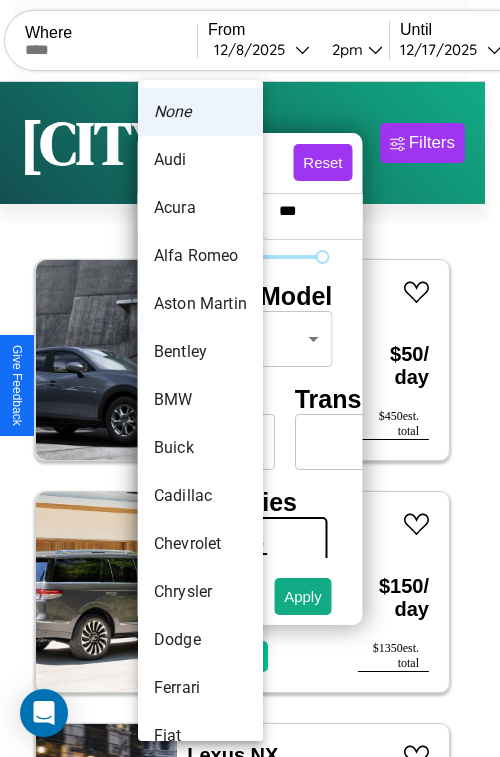 type on "*******" 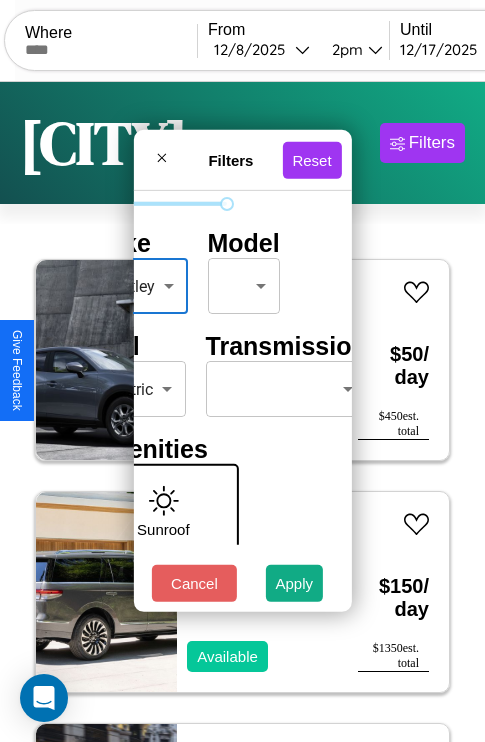 scroll, scrollTop: 162, scrollLeft: 111, axis: both 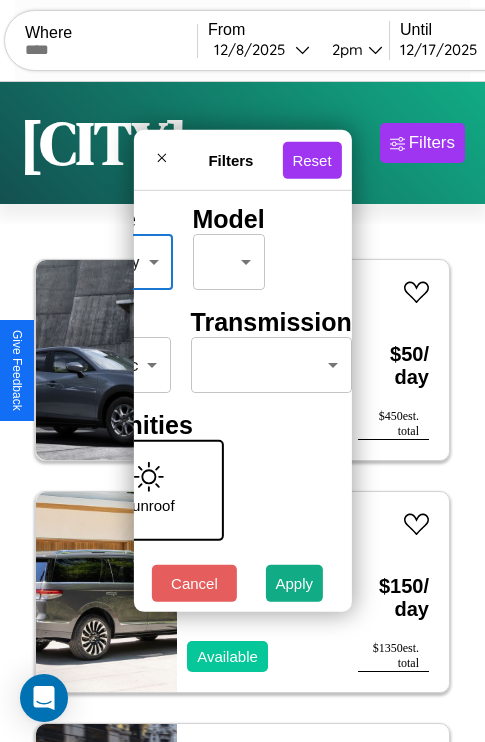click on "CarGo Where From 12 / 8 / 2025 2pm Until 12 / 17 / 2025 8am Become a Host Login Sign Up Stockholm Filters 116  cars in this area These cars can be picked up in this city. Mazda   Navajo   2016 Available $ 50  / day $ 450  est. total Lincoln   Aviator   2014 Available $ 150  / day $ 1350  est. total Lexus   NX   2023 Available $ 80  / day $ 720  est. total Infiniti   J30   2014 Available $ 100  / day $ 900  est. total Dodge   Dakota   2019 Available $ 180  / day $ 1620  est. total Acura   Integra   2018 Available $ 120  / day $ 1080  est. total Ford   Milford Welding & Manufacturing Inc.   2024 Unavailable $ 120  / day $ 1080  est. total Chevrolet   Celebrity   2014 Available $ 130  / day $ 1170  est. total Maserati   Quattroporte   2024 Unavailable $ 110  / day $ 990  est. total Infiniti   Q50   2020 Unavailable $ 170  / day $ 1530  est. total Fiat   500X   2016 Available $ 150  / day $ 1350  est. total Volvo   EX40   2014 Available $ 40  / day $ 360  est. total Dodge   Charger   2014 Available $ 40  / day $" at bounding box center (242, 412) 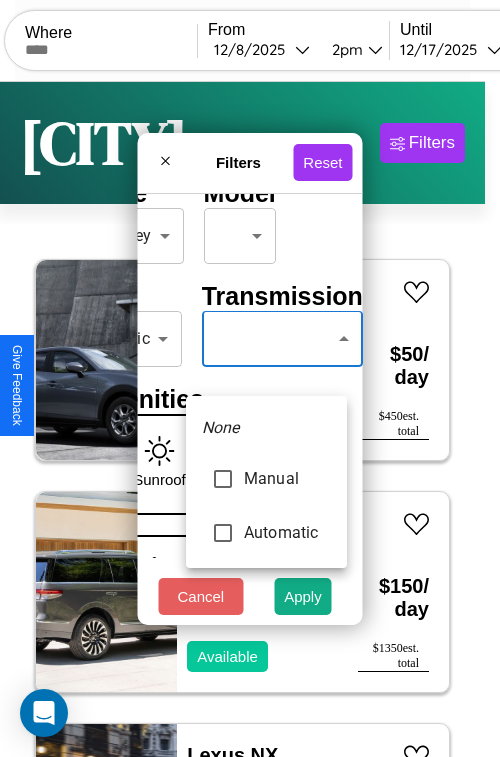 type on "*********" 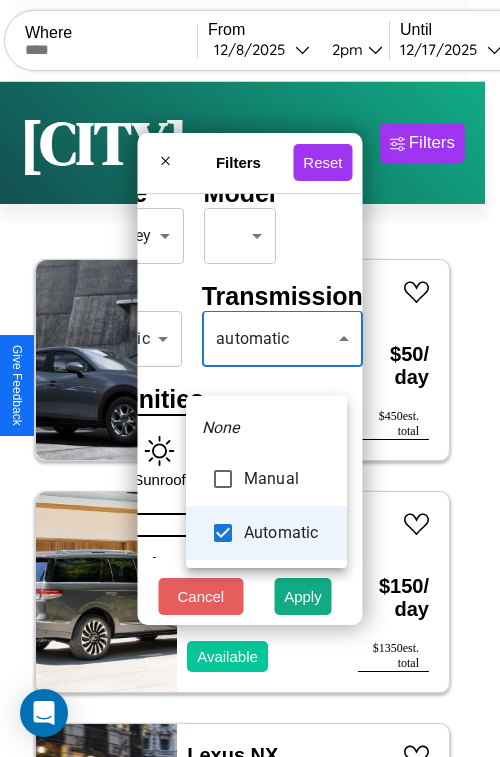 click at bounding box center [250, 378] 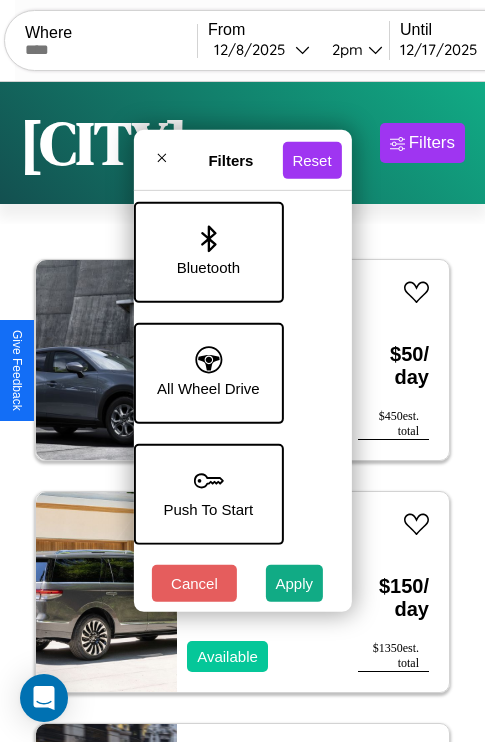 scroll, scrollTop: 1374, scrollLeft: 40, axis: both 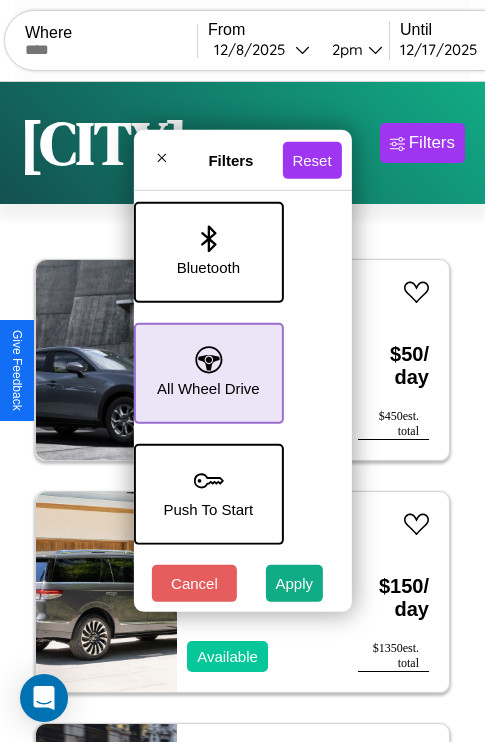 click 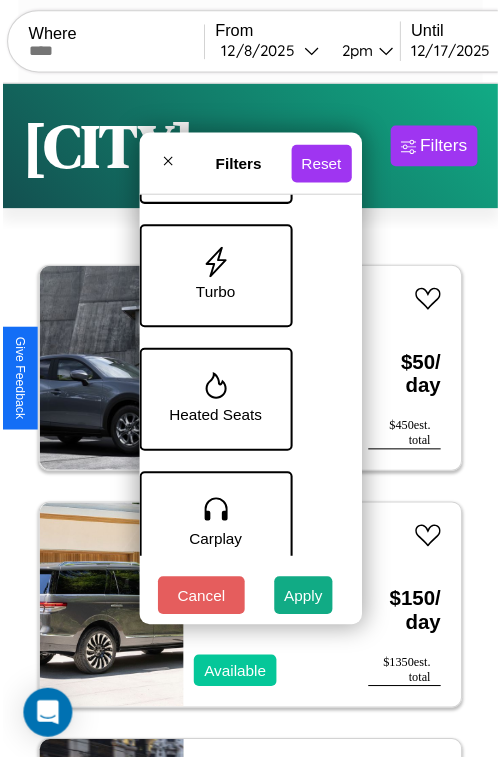 scroll, scrollTop: 651, scrollLeft: 40, axis: both 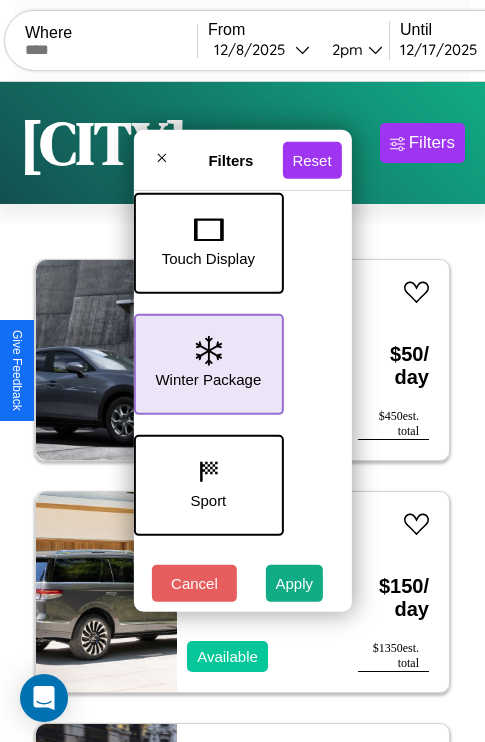 click 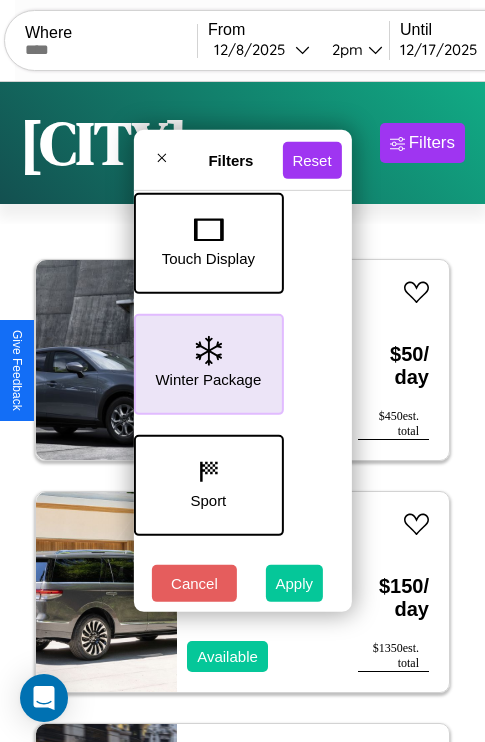 click on "Apply" at bounding box center (295, 583) 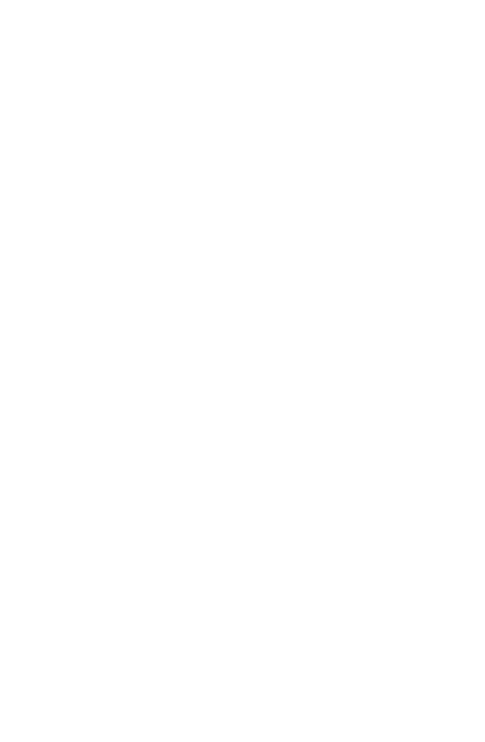 scroll, scrollTop: 0, scrollLeft: 0, axis: both 